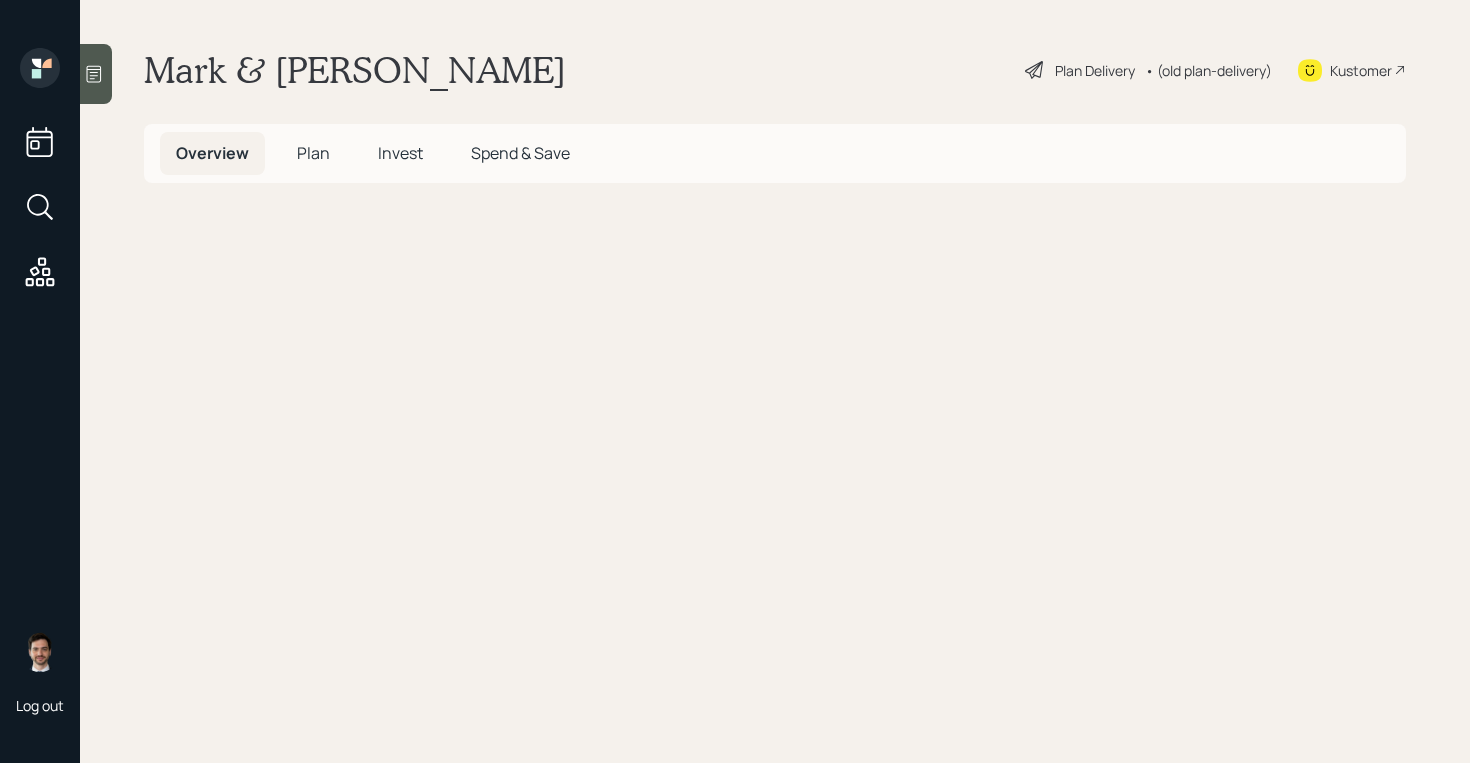 scroll, scrollTop: 0, scrollLeft: 0, axis: both 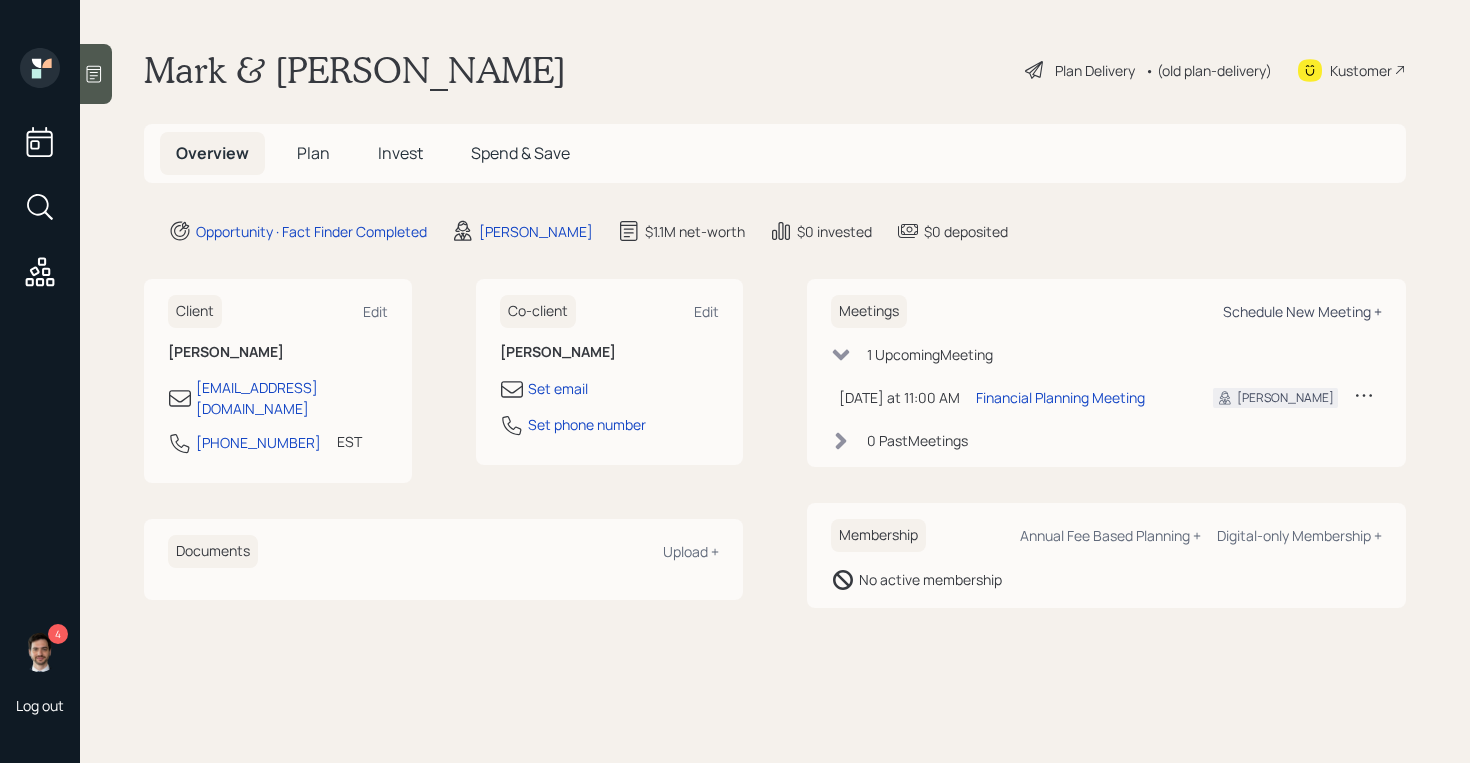 click on "Schedule New Meeting +" at bounding box center (1302, 311) 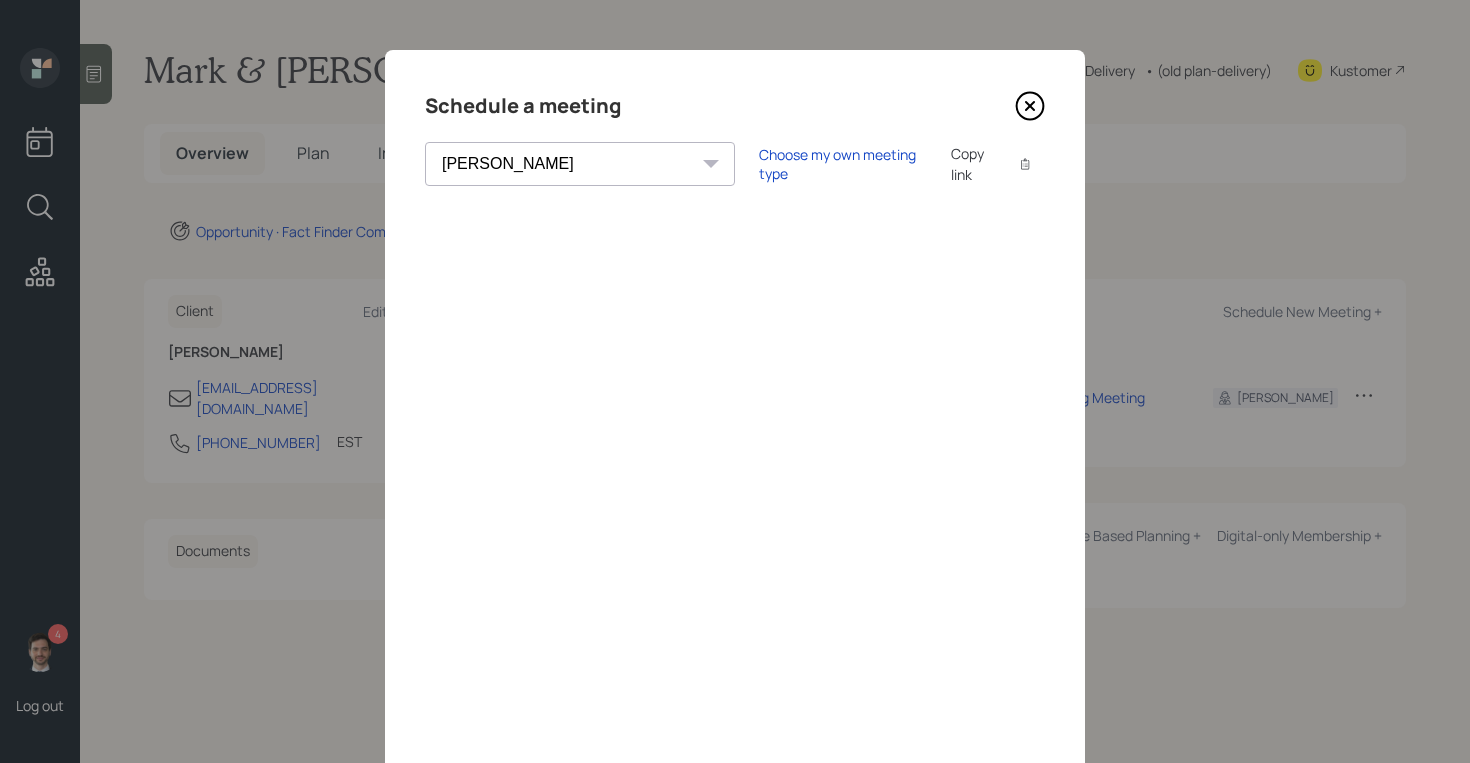 click 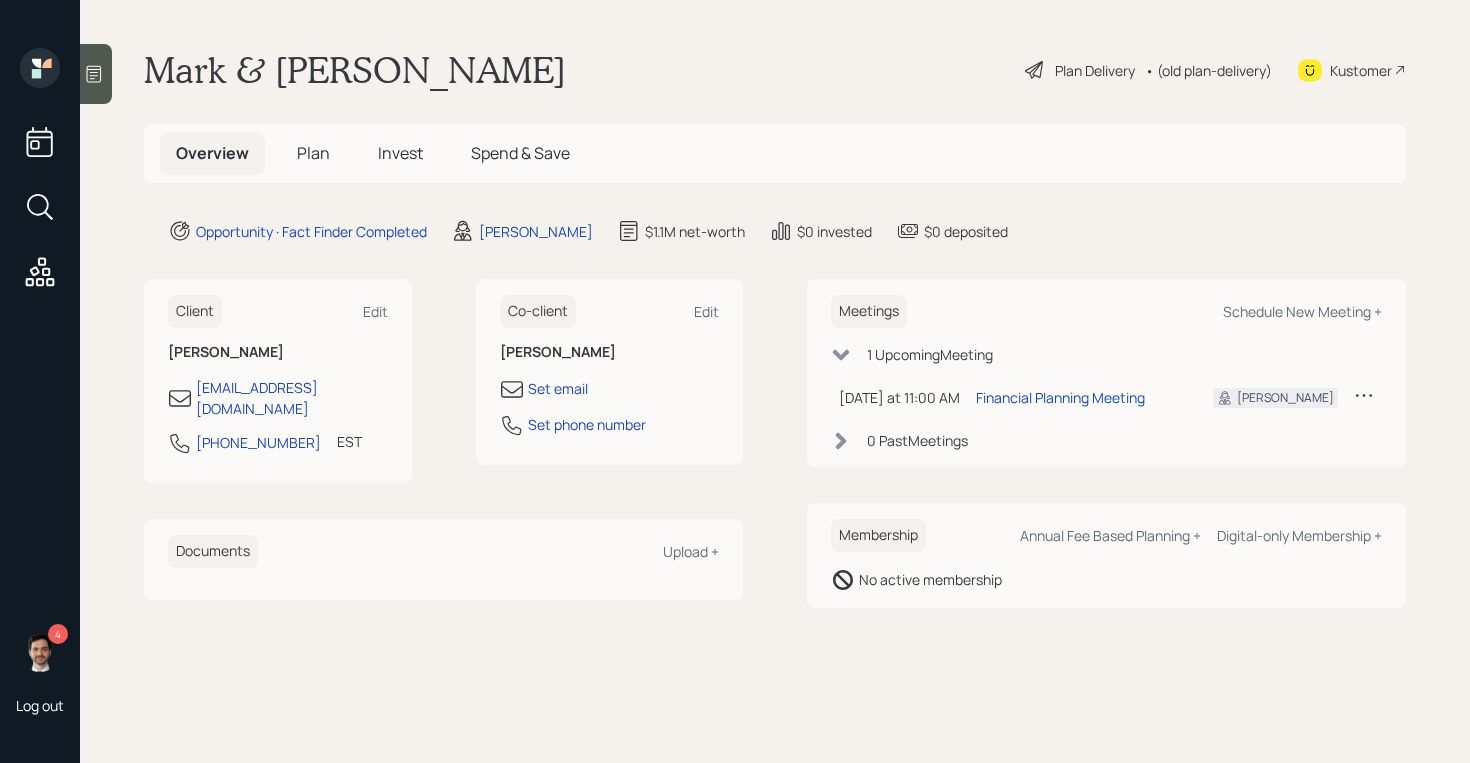 click on "[PERSON_NAME]  & [PERSON_NAME] Plan Delivery • (old plan-delivery) Kustomer" at bounding box center (775, 70) 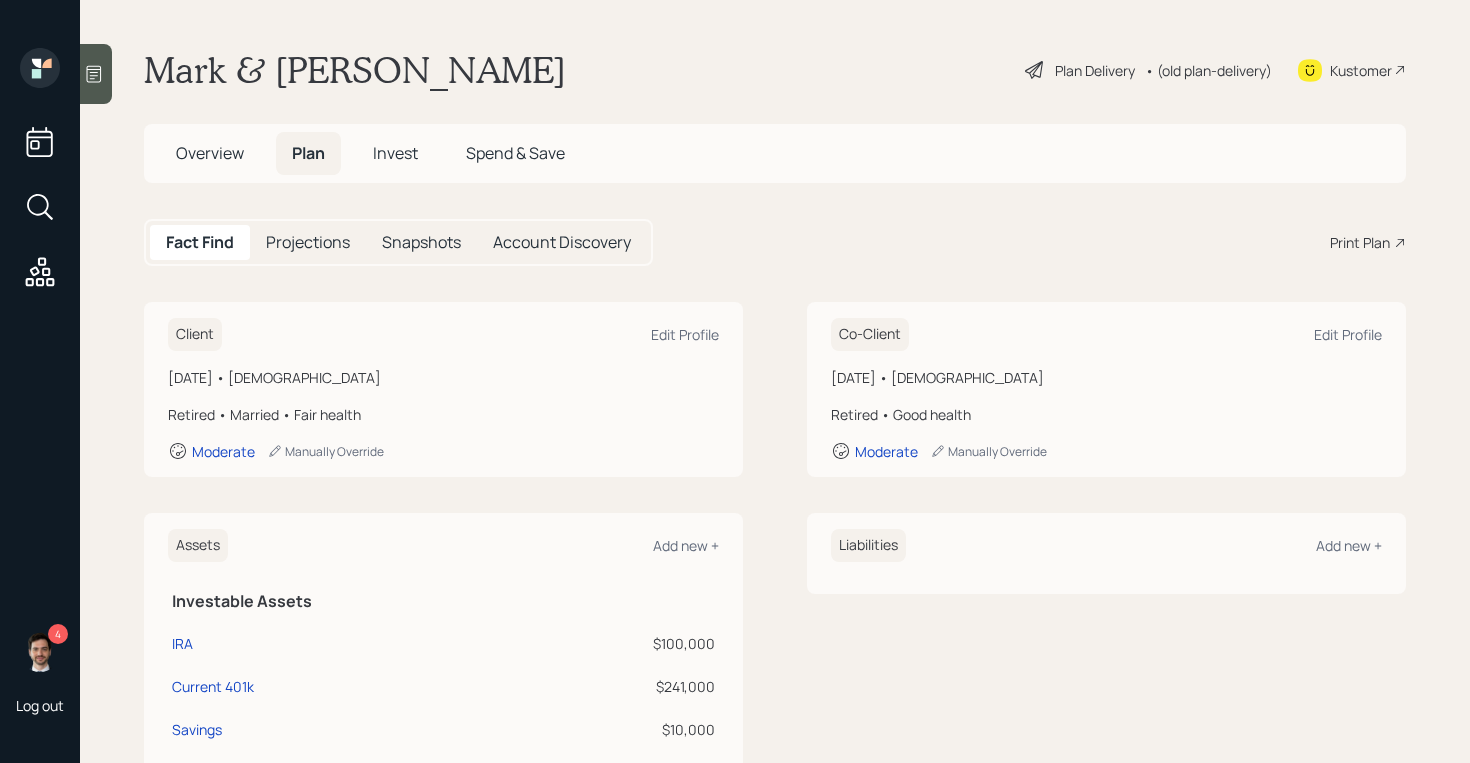 click on "Print Plan" at bounding box center (1360, 242) 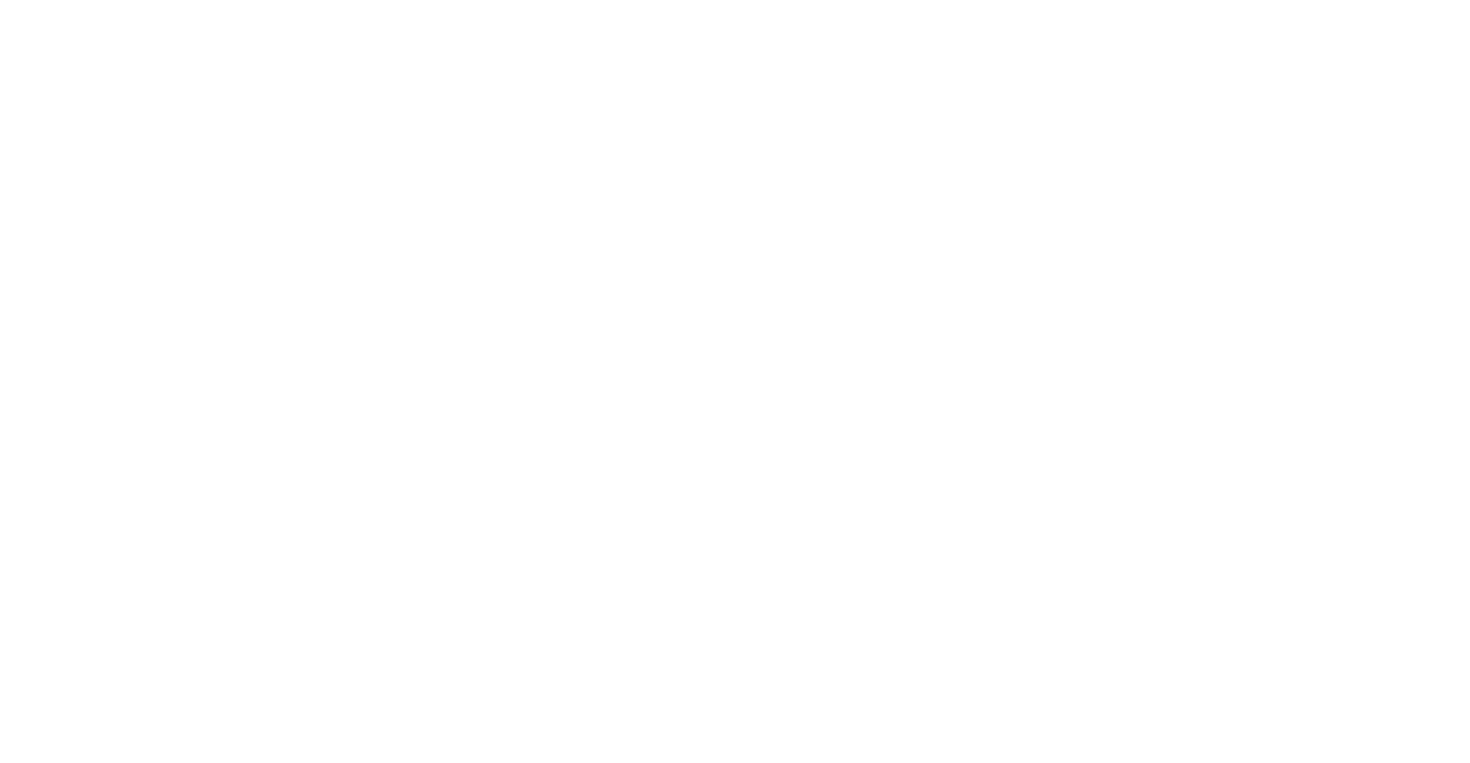 scroll, scrollTop: 0, scrollLeft: 0, axis: both 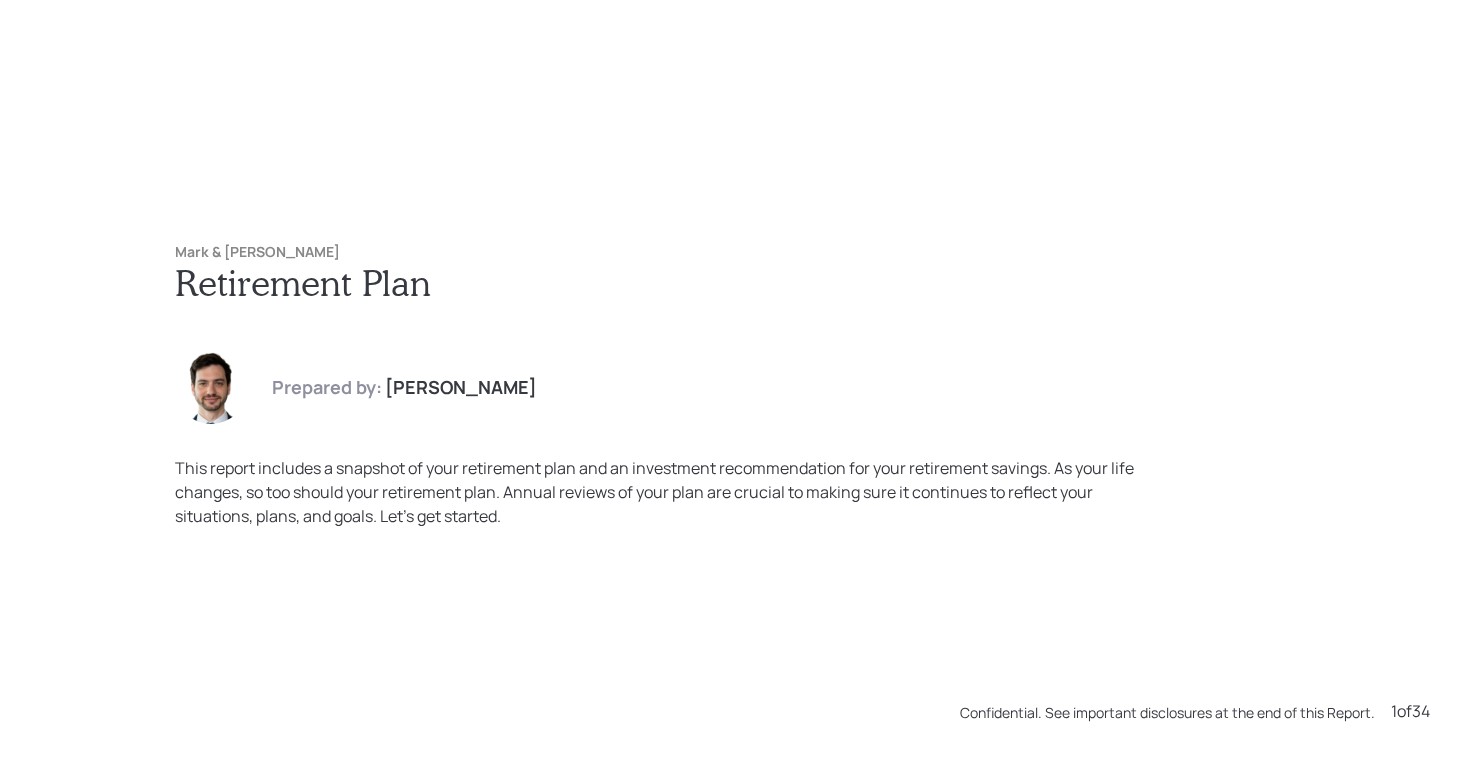 click on "Retirement Plan" at bounding box center (735, 282) 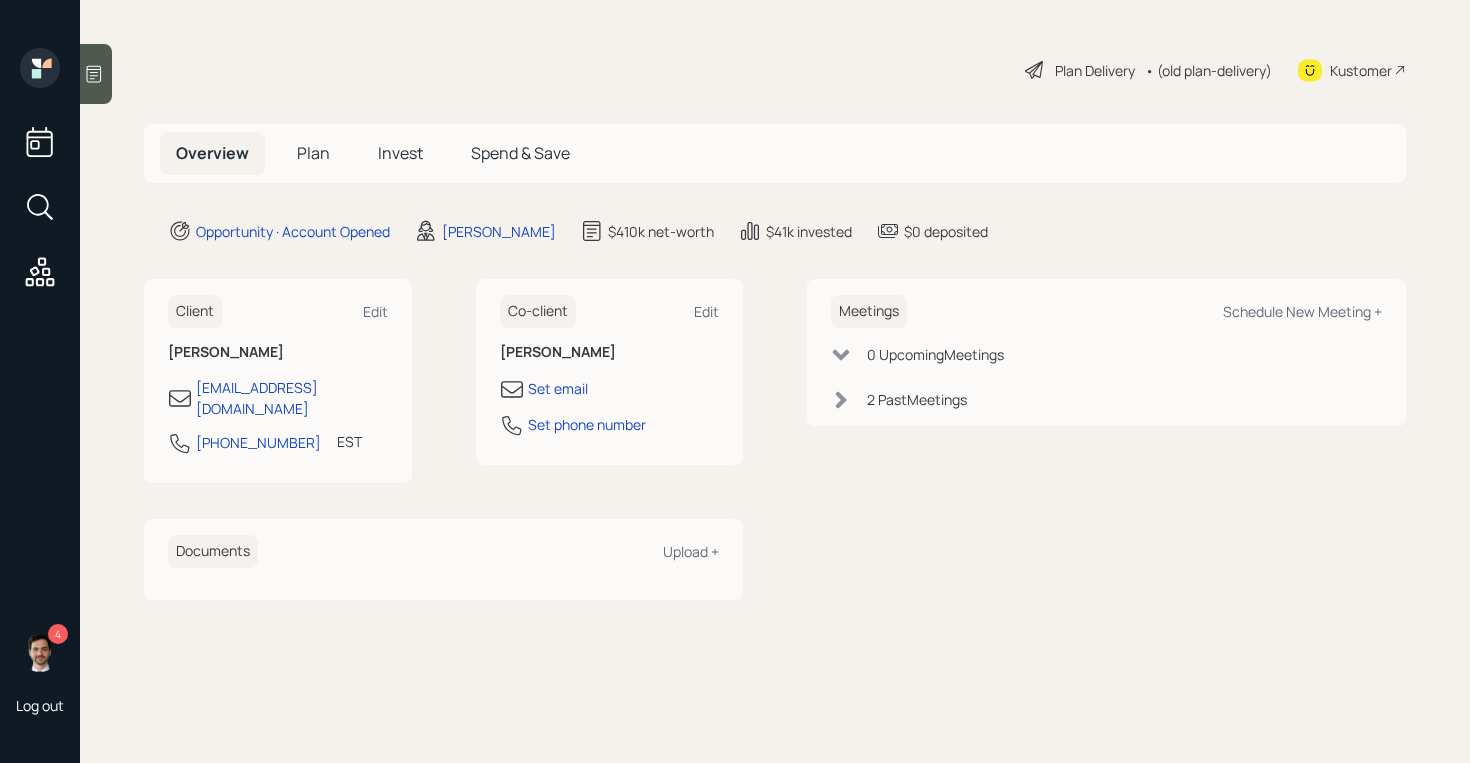 scroll, scrollTop: 0, scrollLeft: 0, axis: both 